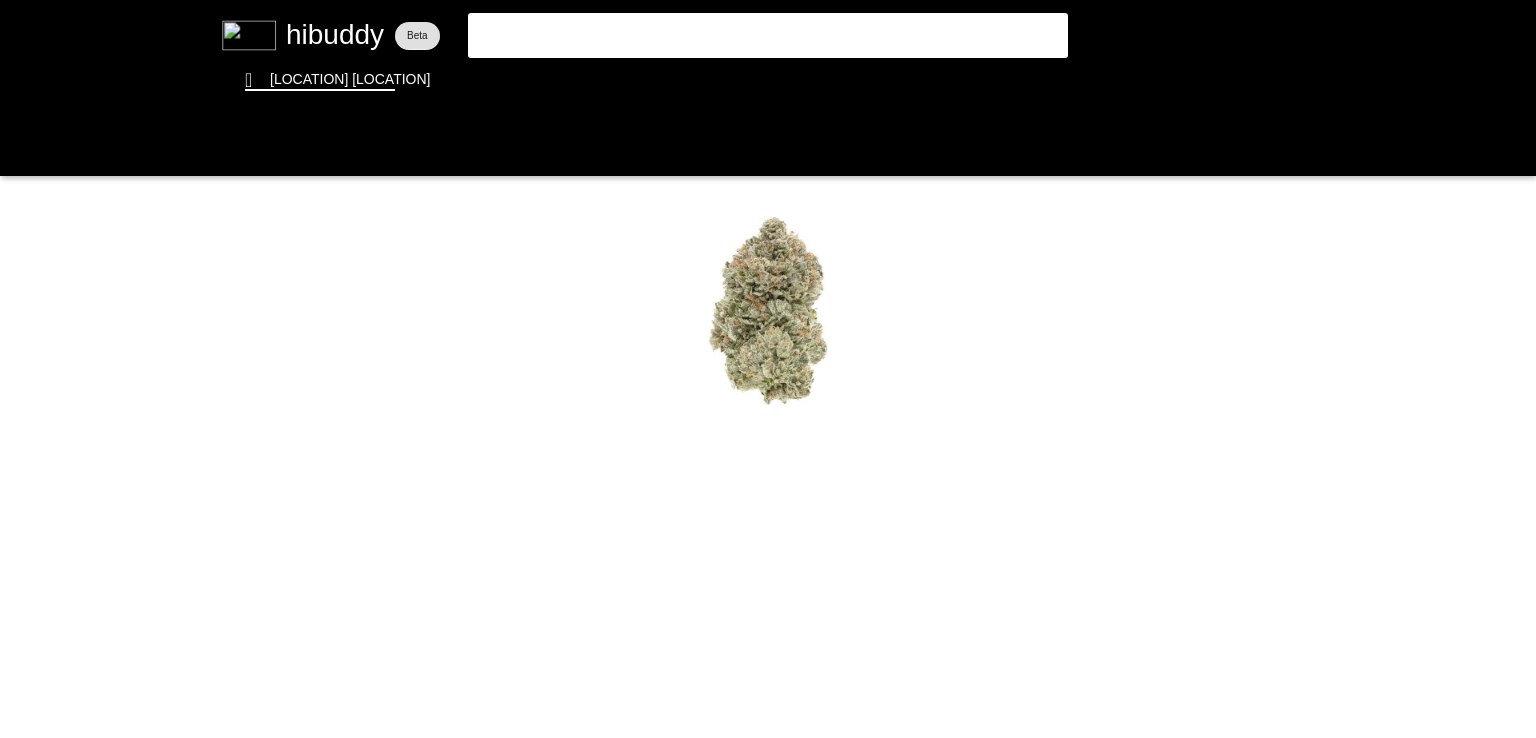 scroll, scrollTop: 0, scrollLeft: 0, axis: both 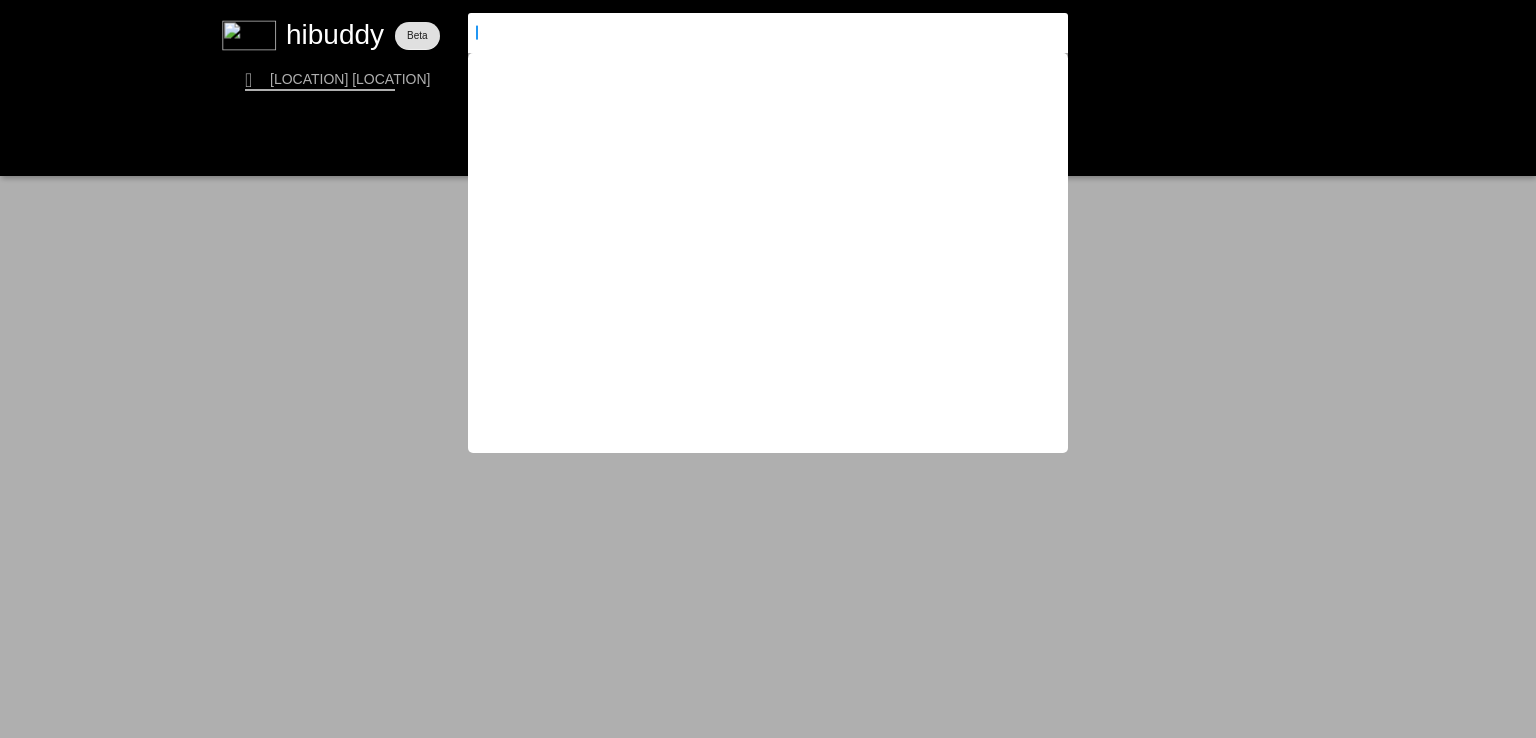 click at bounding box center (751, 33) 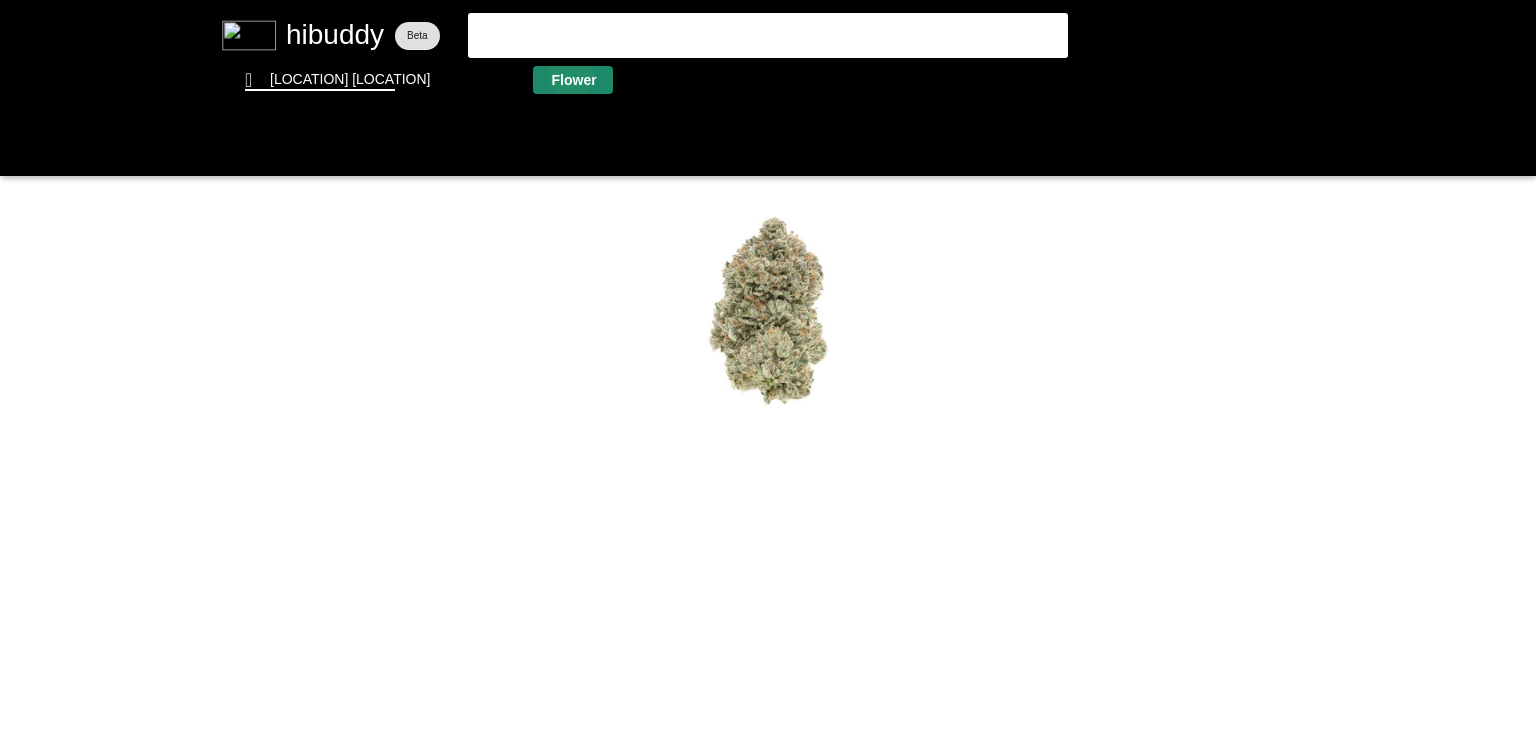 click at bounding box center [768, 369] 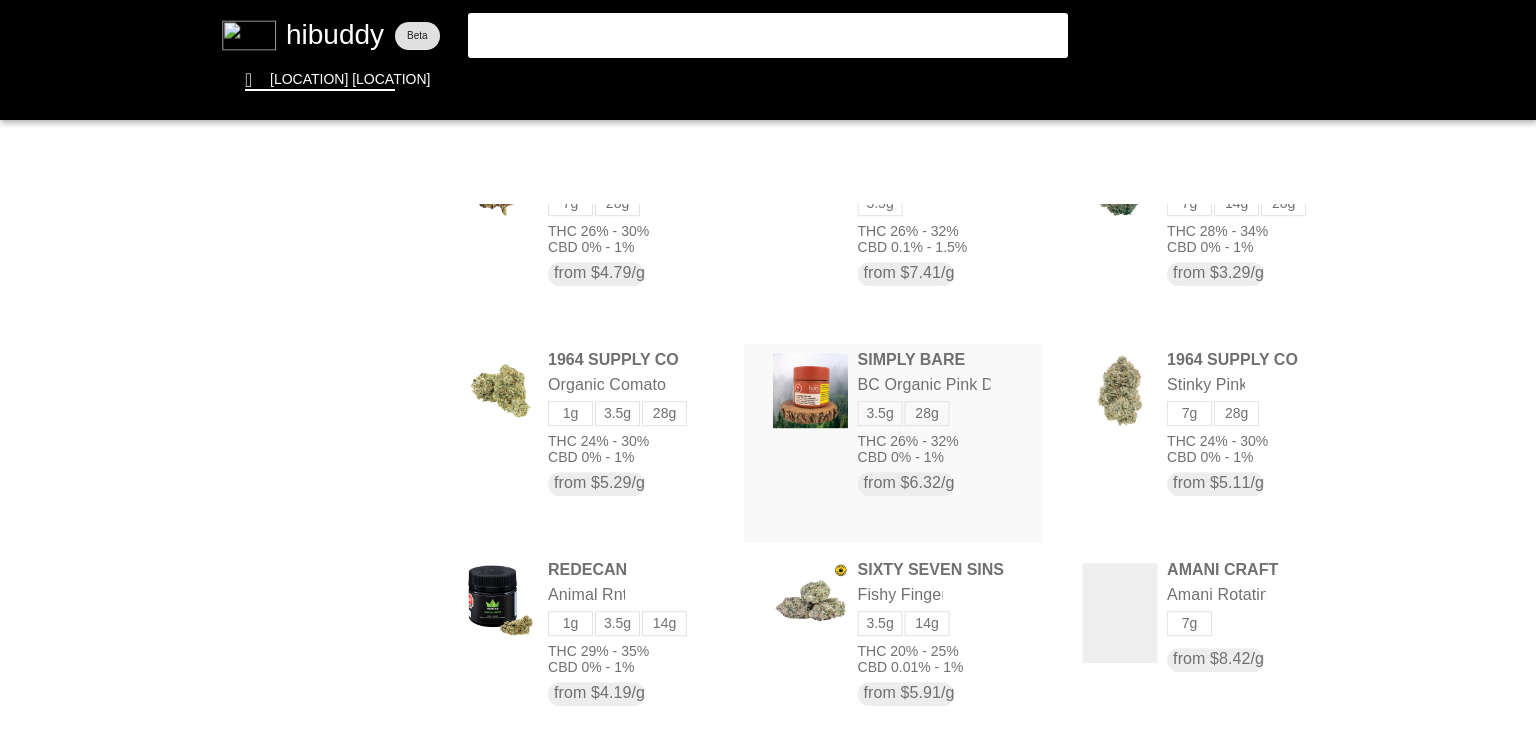 click at bounding box center (768, 369) 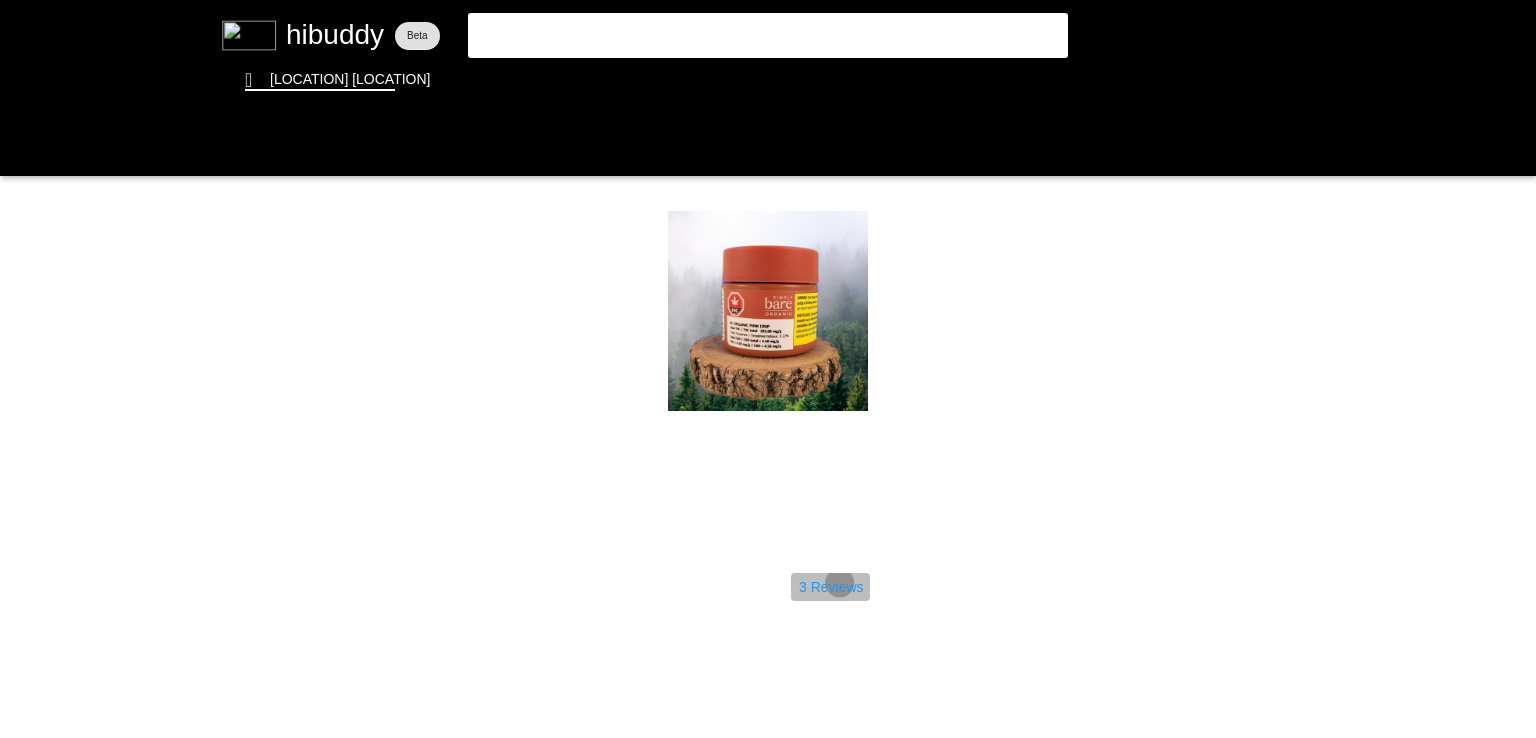 click at bounding box center (768, 369) 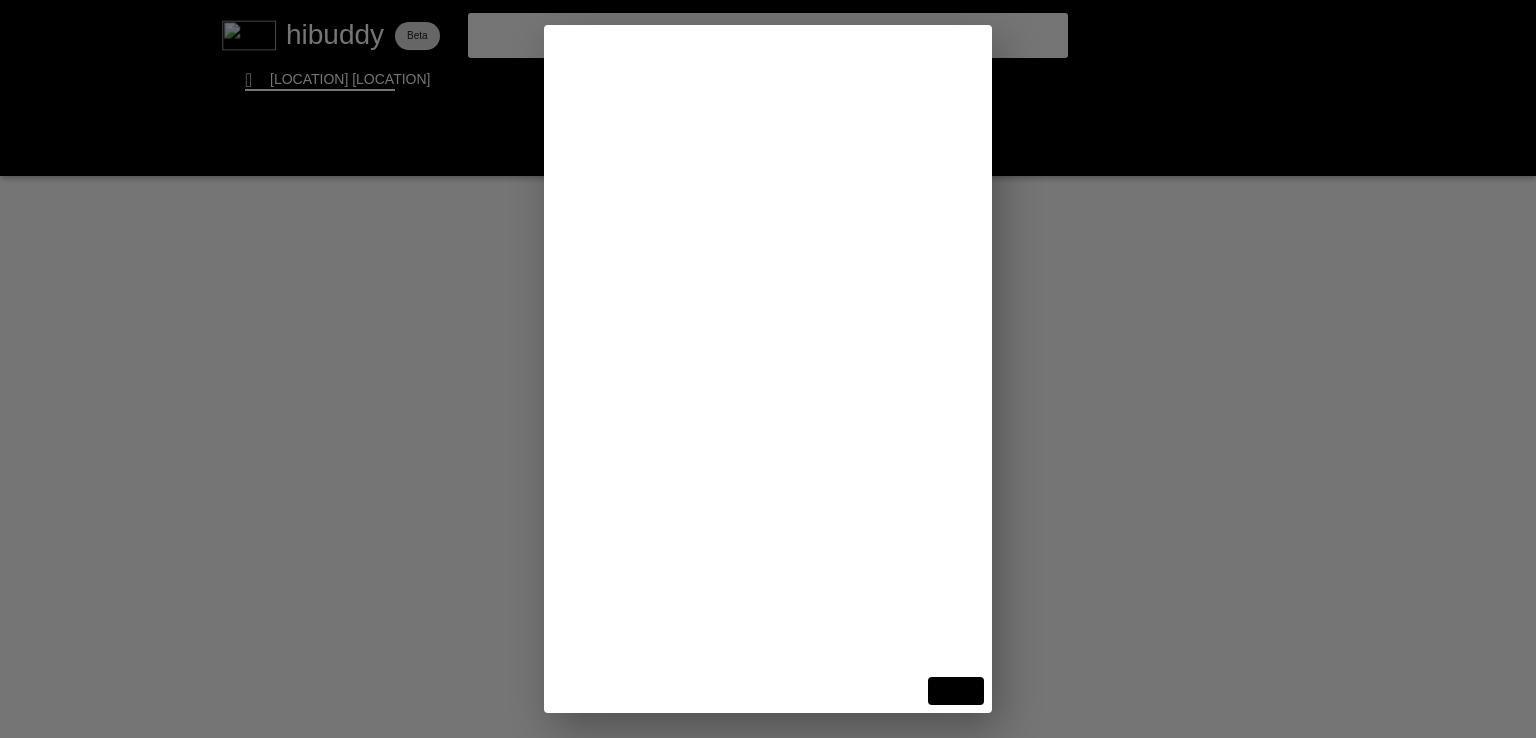 click at bounding box center (768, 369) 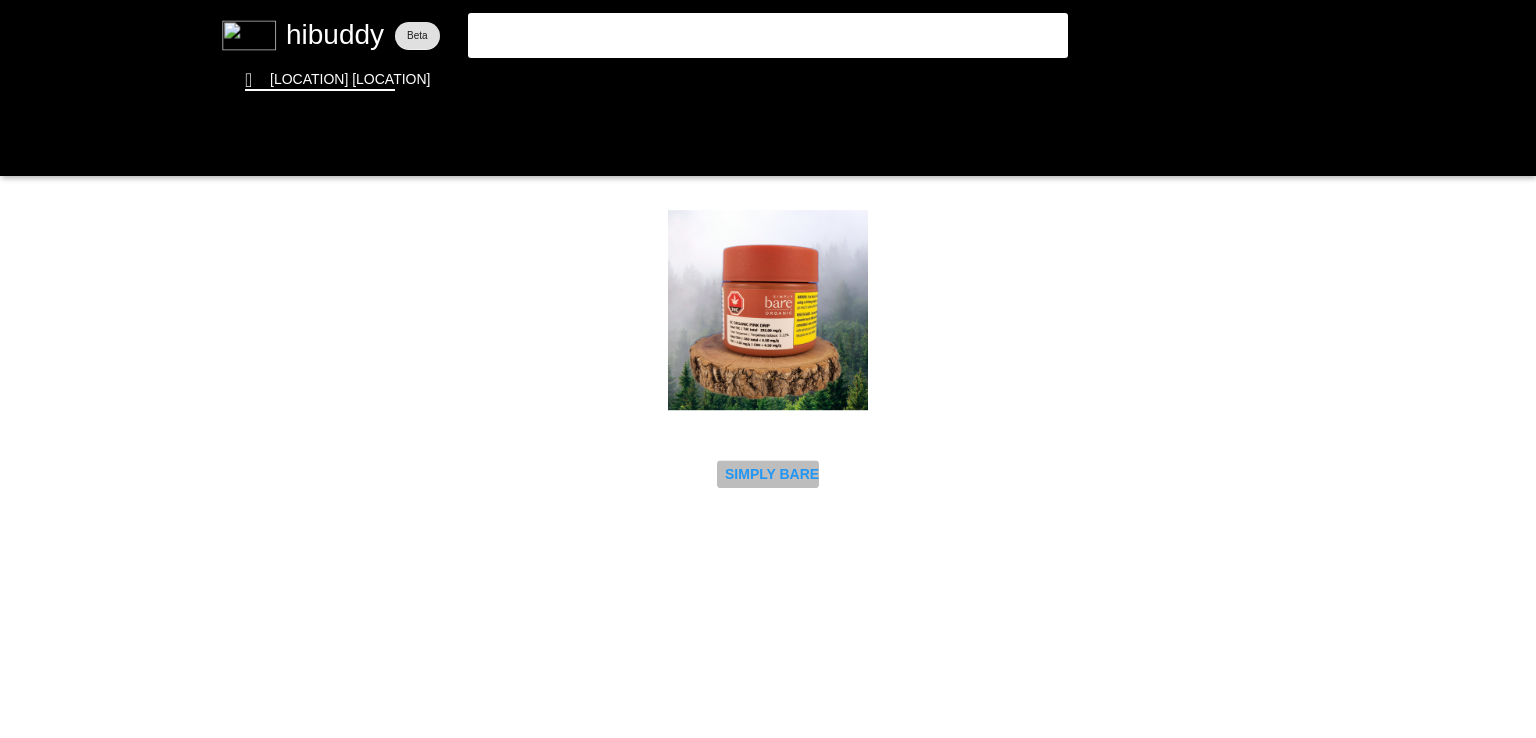 click at bounding box center [768, 369] 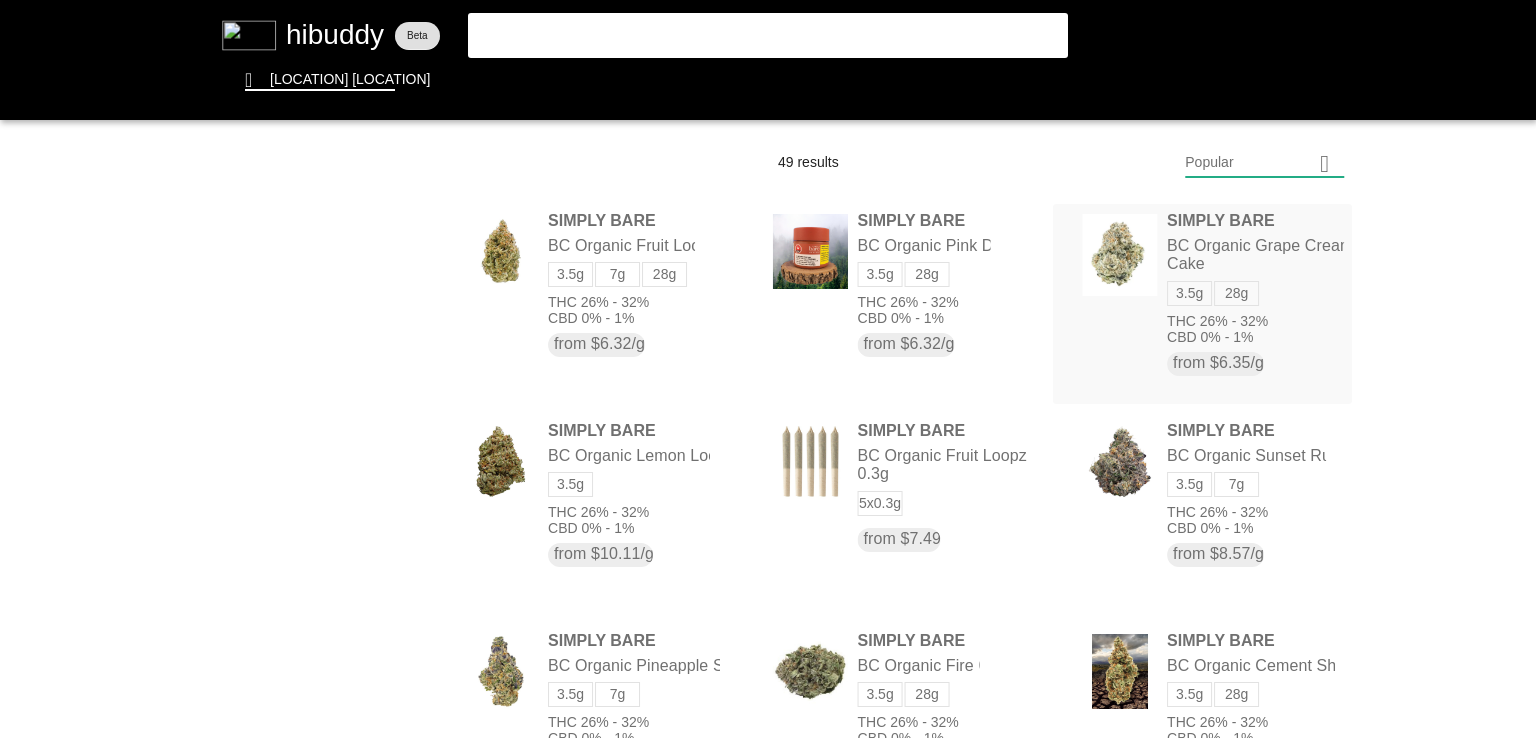 click at bounding box center [768, 369] 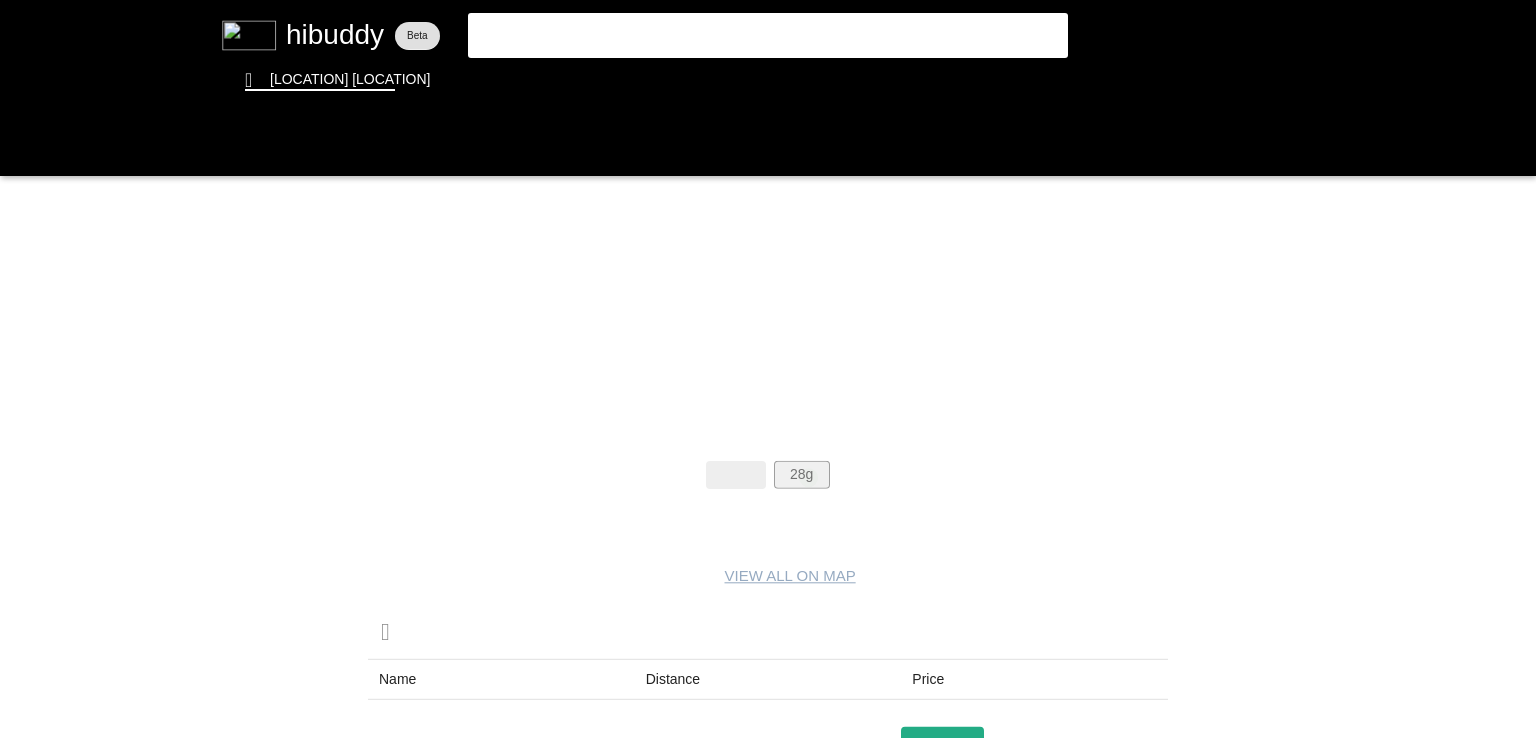 click at bounding box center [768, 369] 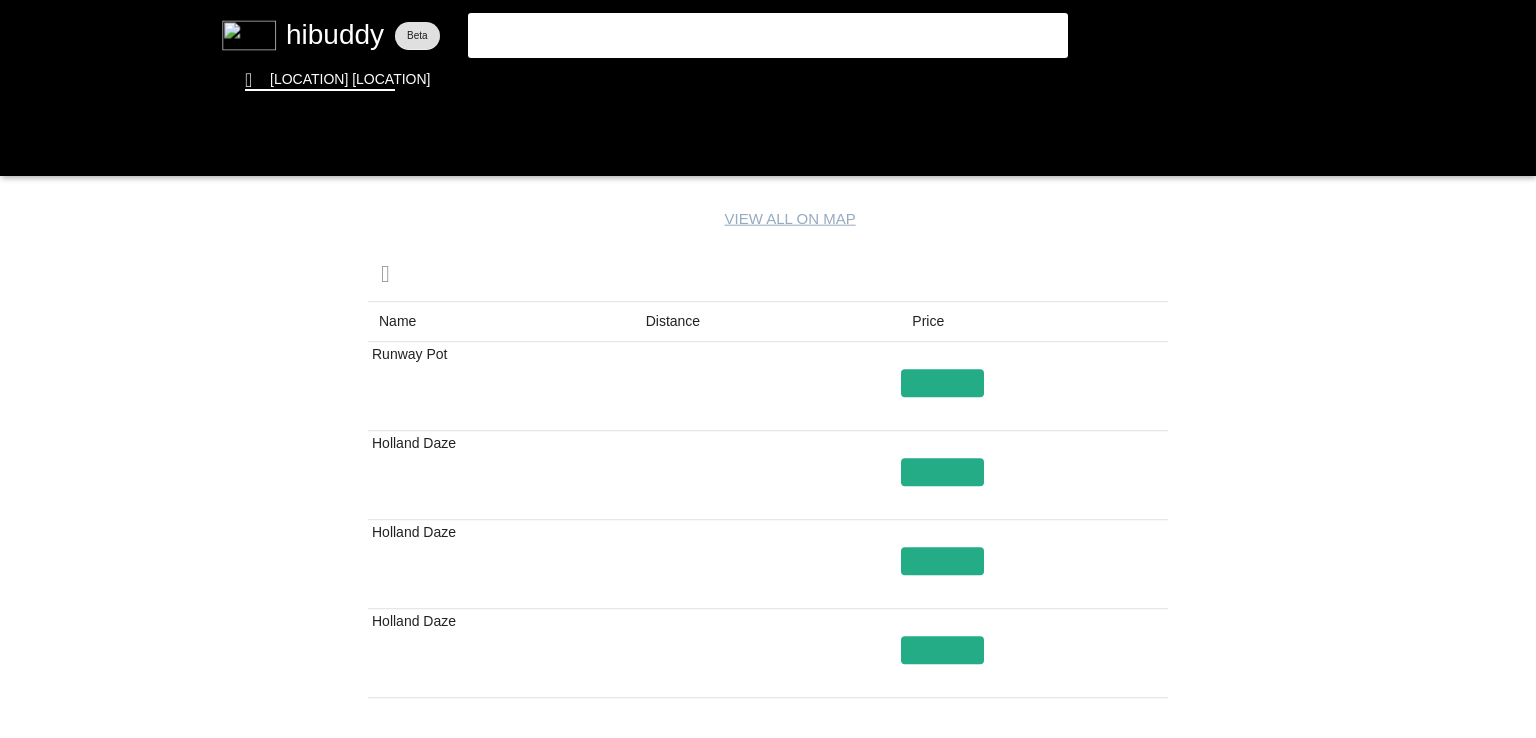 click at bounding box center (768, 369) 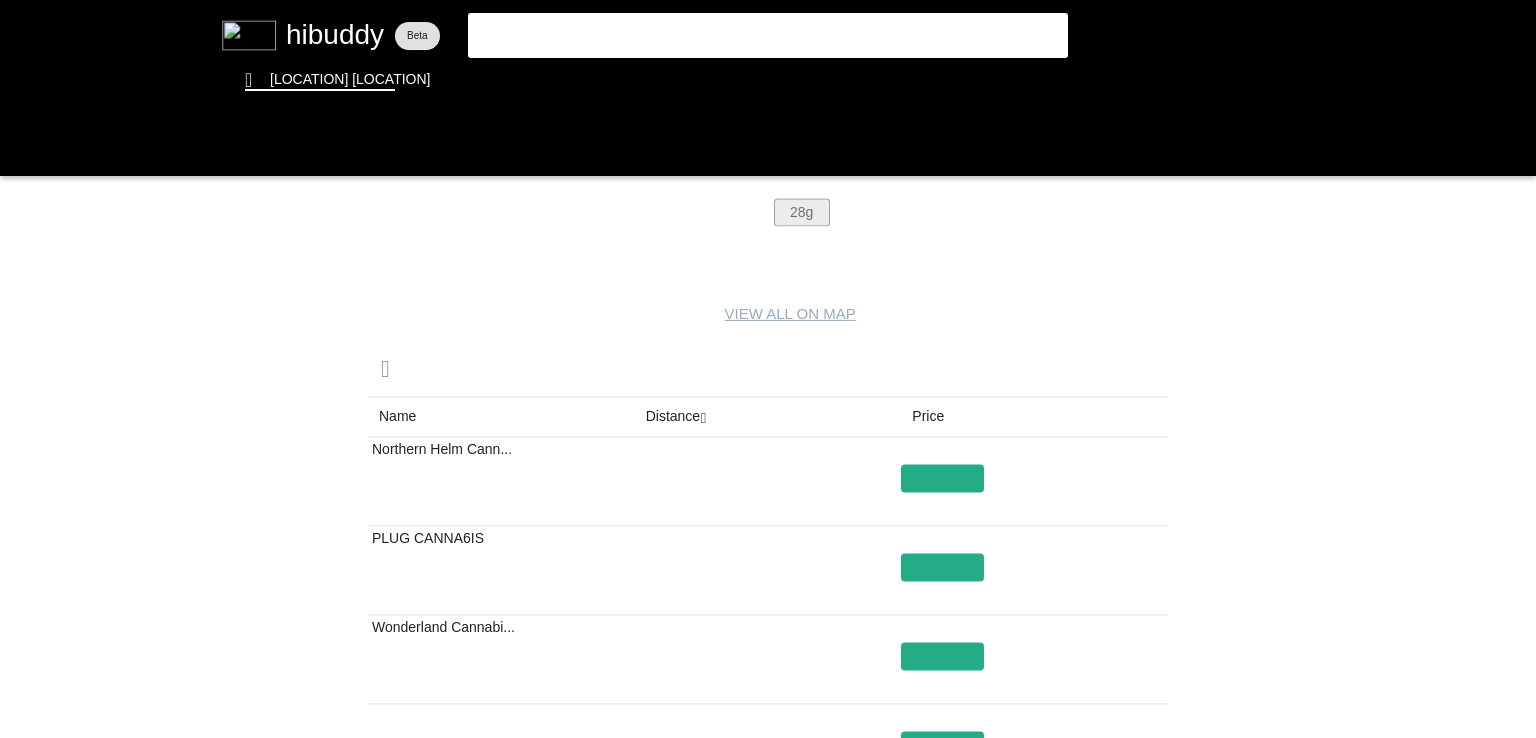 click at bounding box center [768, 369] 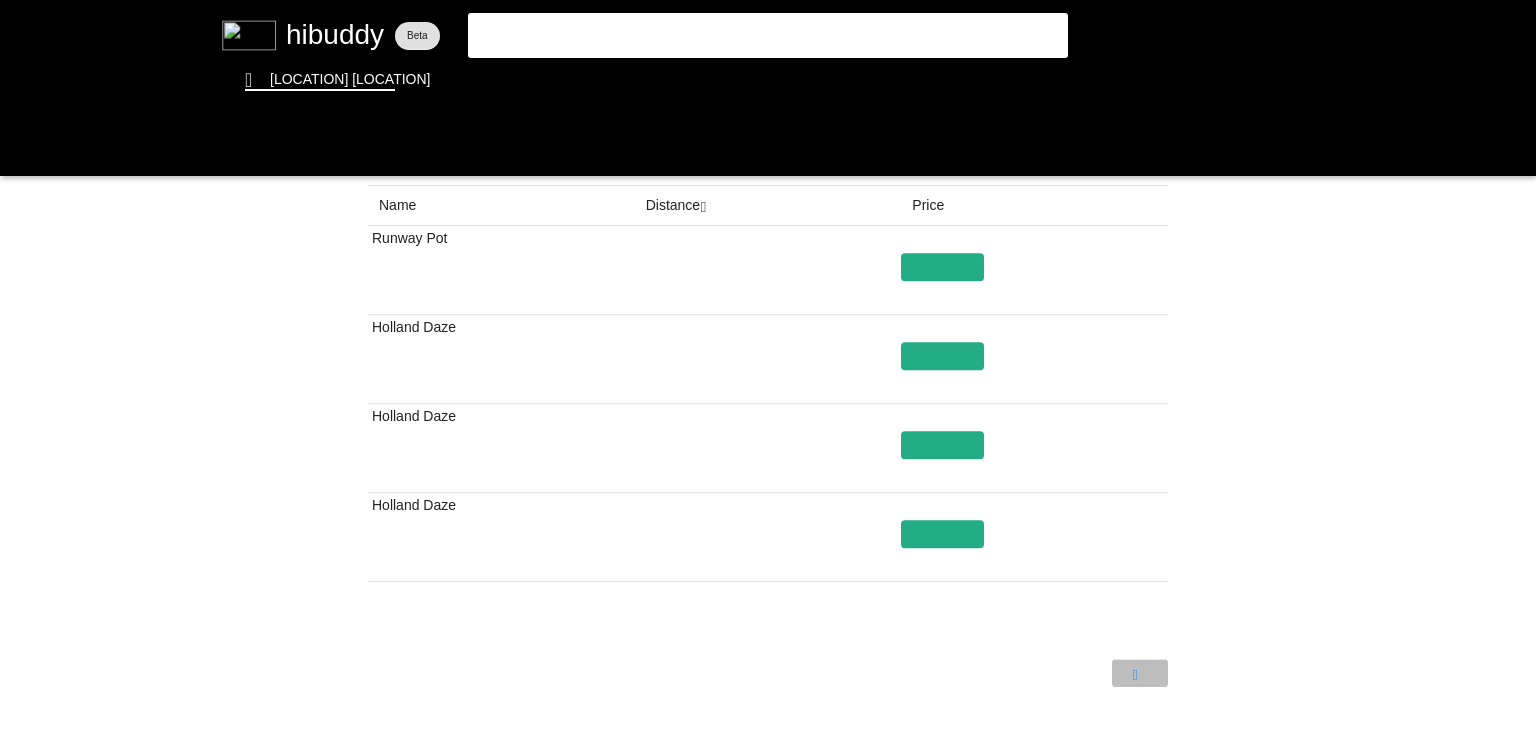 click at bounding box center [768, 369] 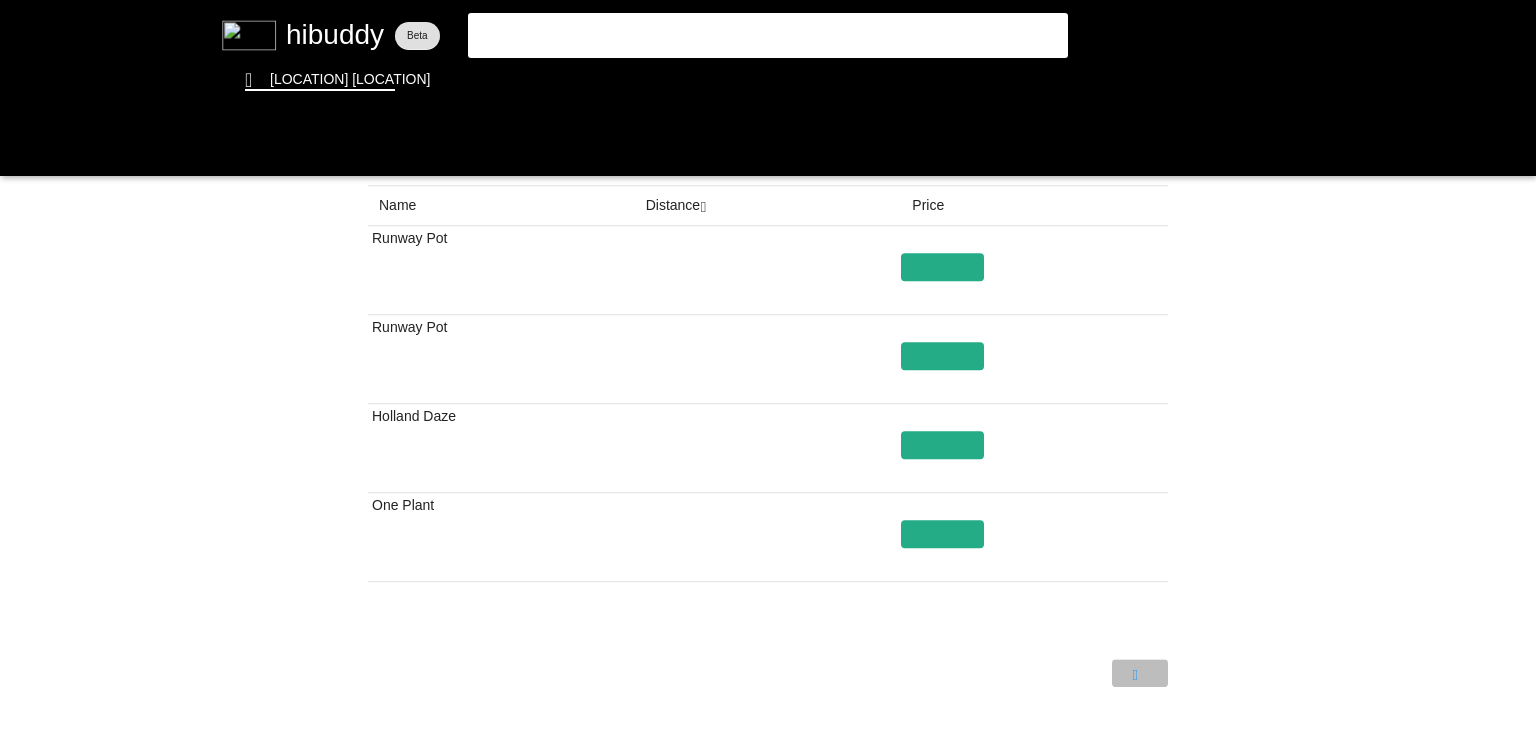 click at bounding box center (768, 369) 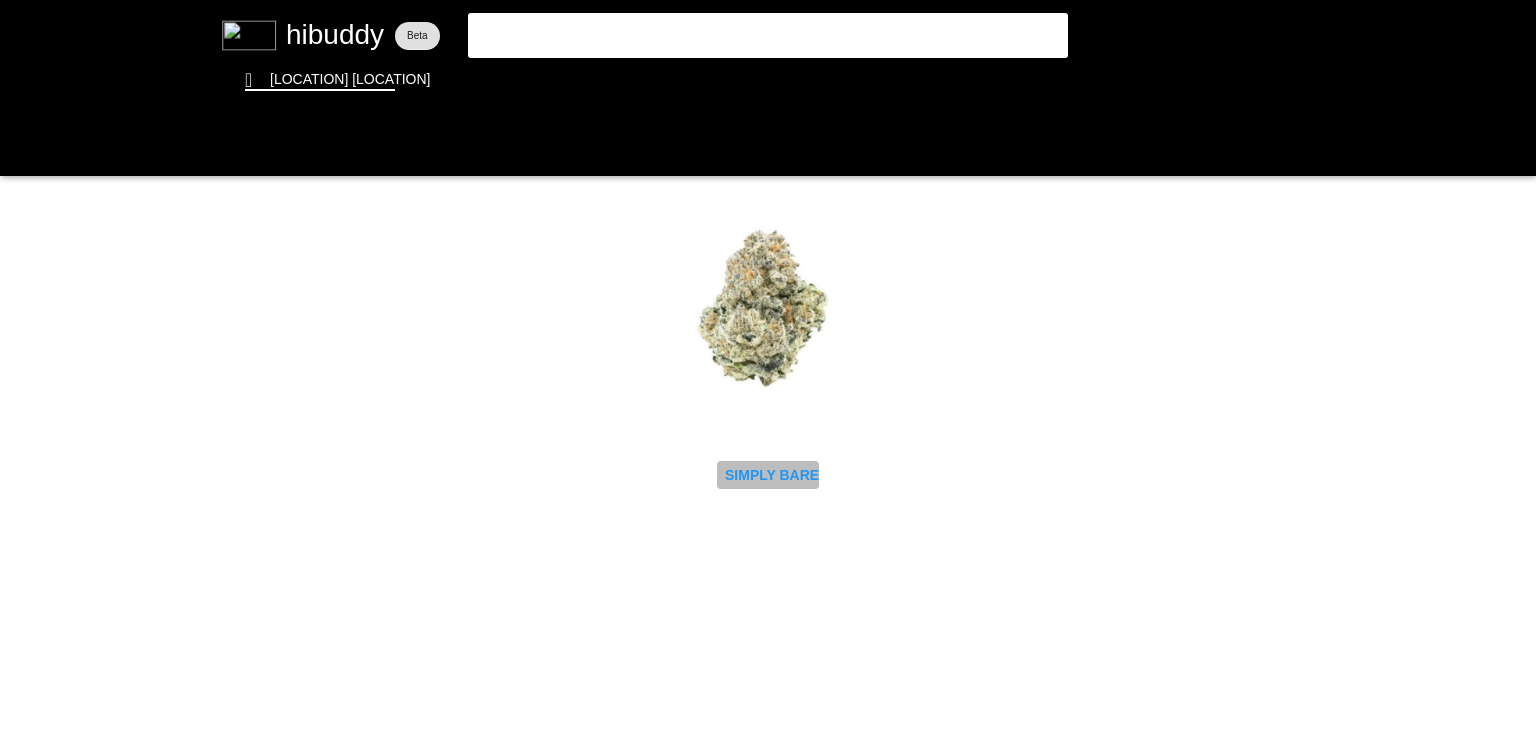 click at bounding box center [768, 369] 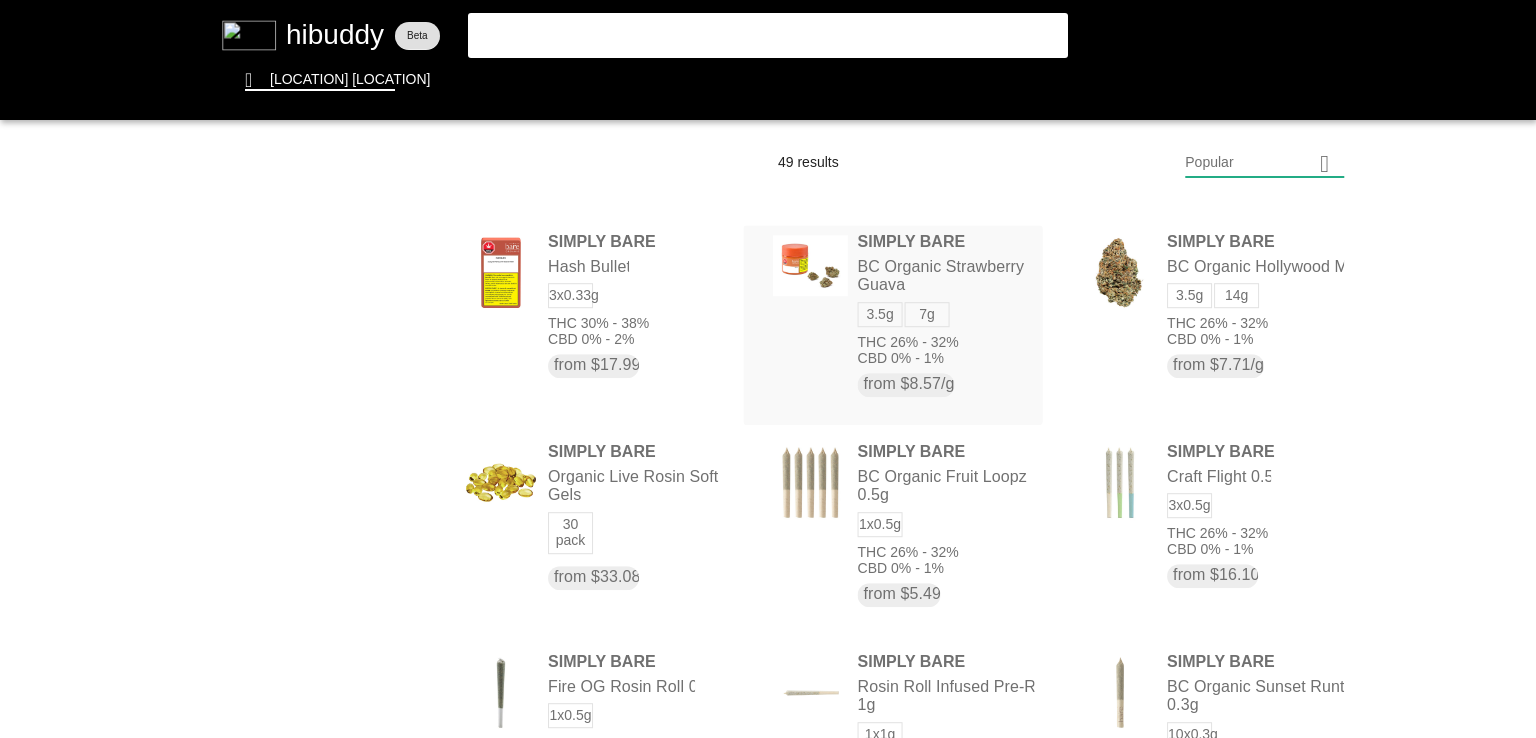 click at bounding box center [768, 369] 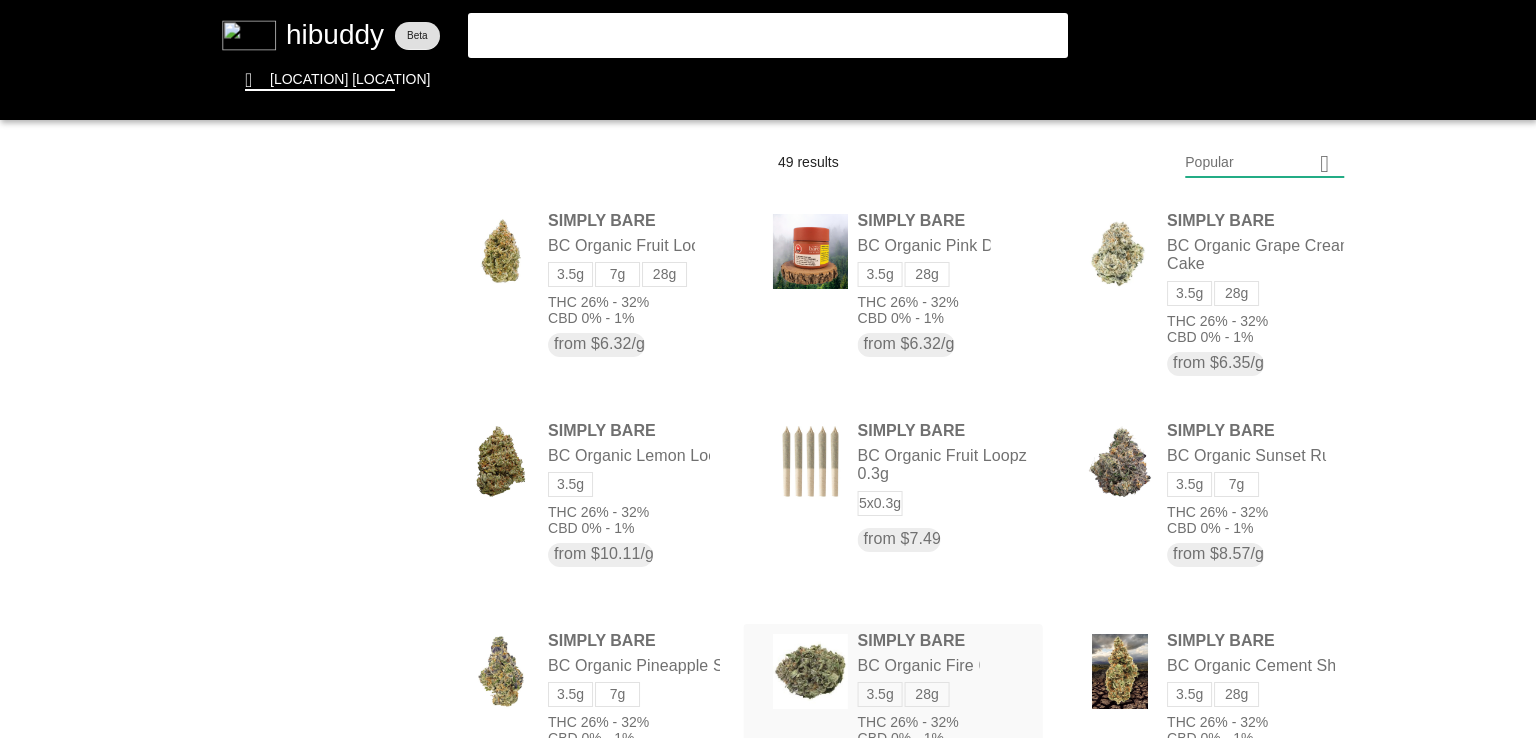 click at bounding box center (768, 369) 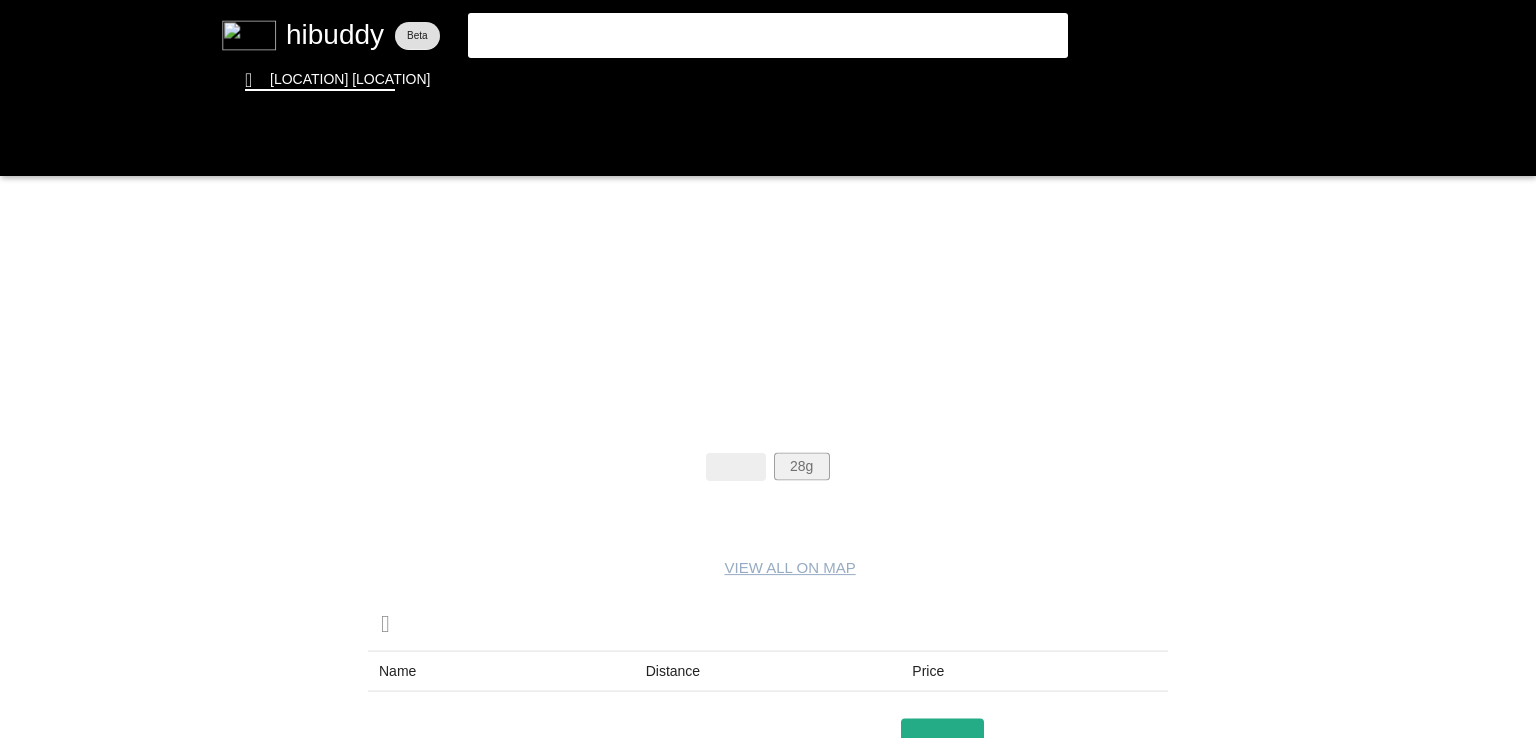 click at bounding box center (768, 369) 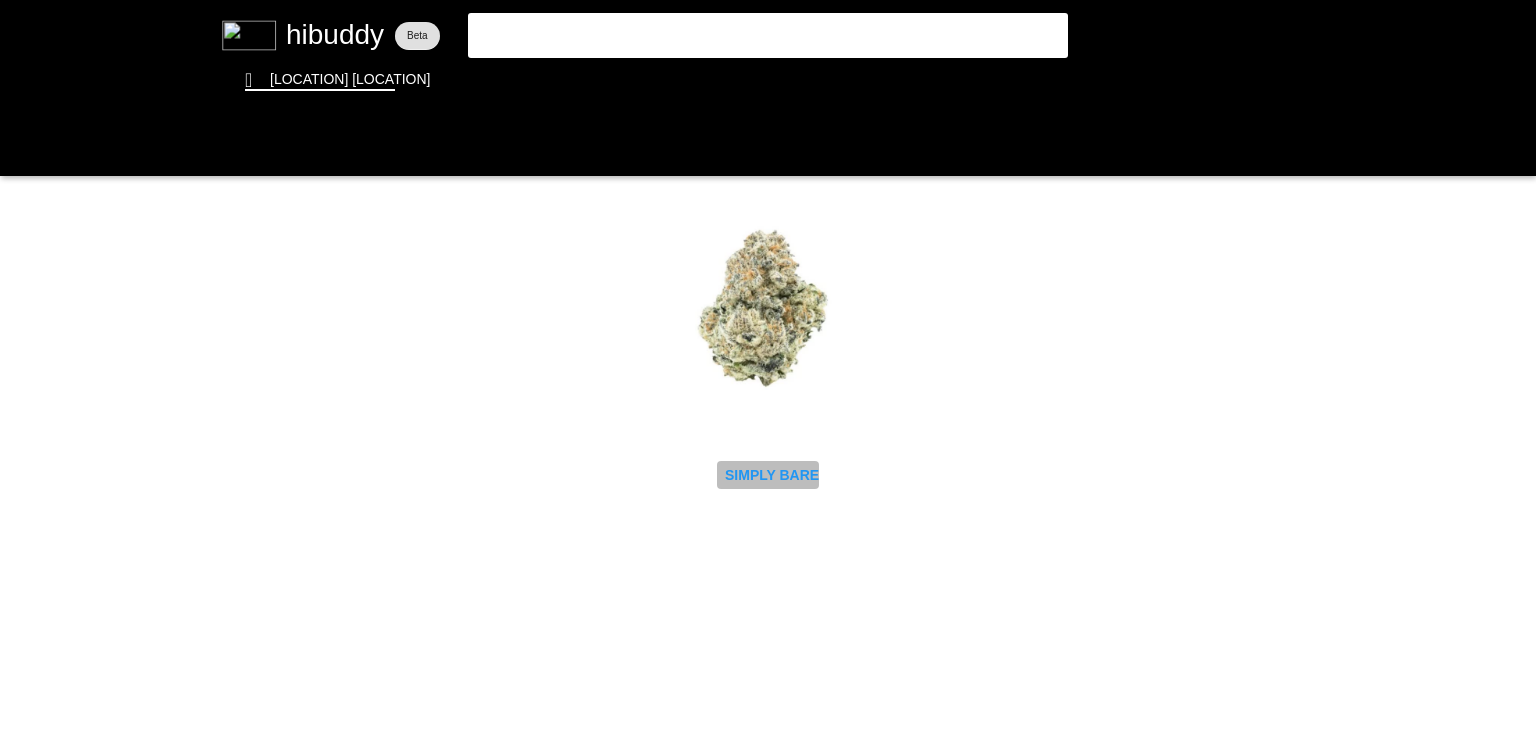 click at bounding box center [768, 369] 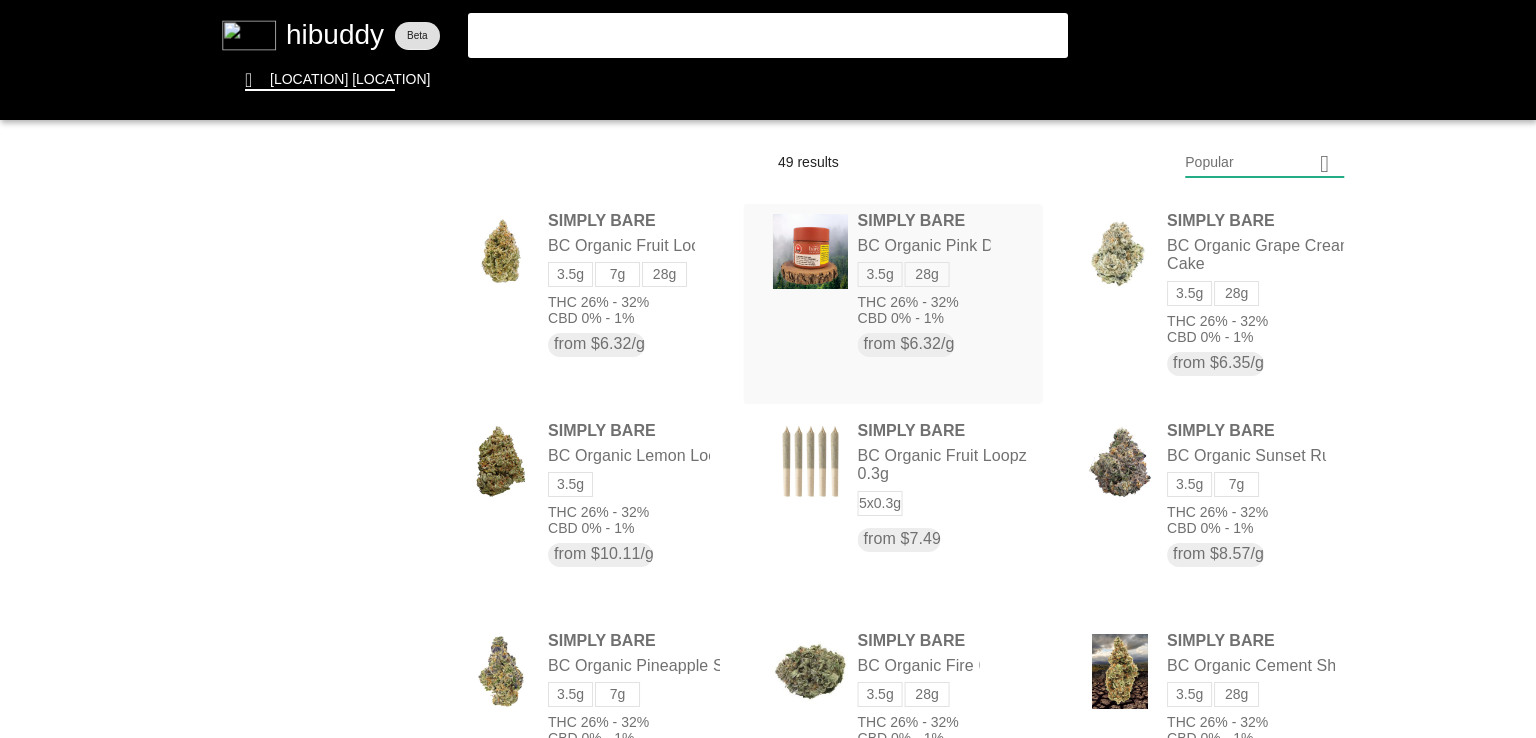 click at bounding box center [768, 369] 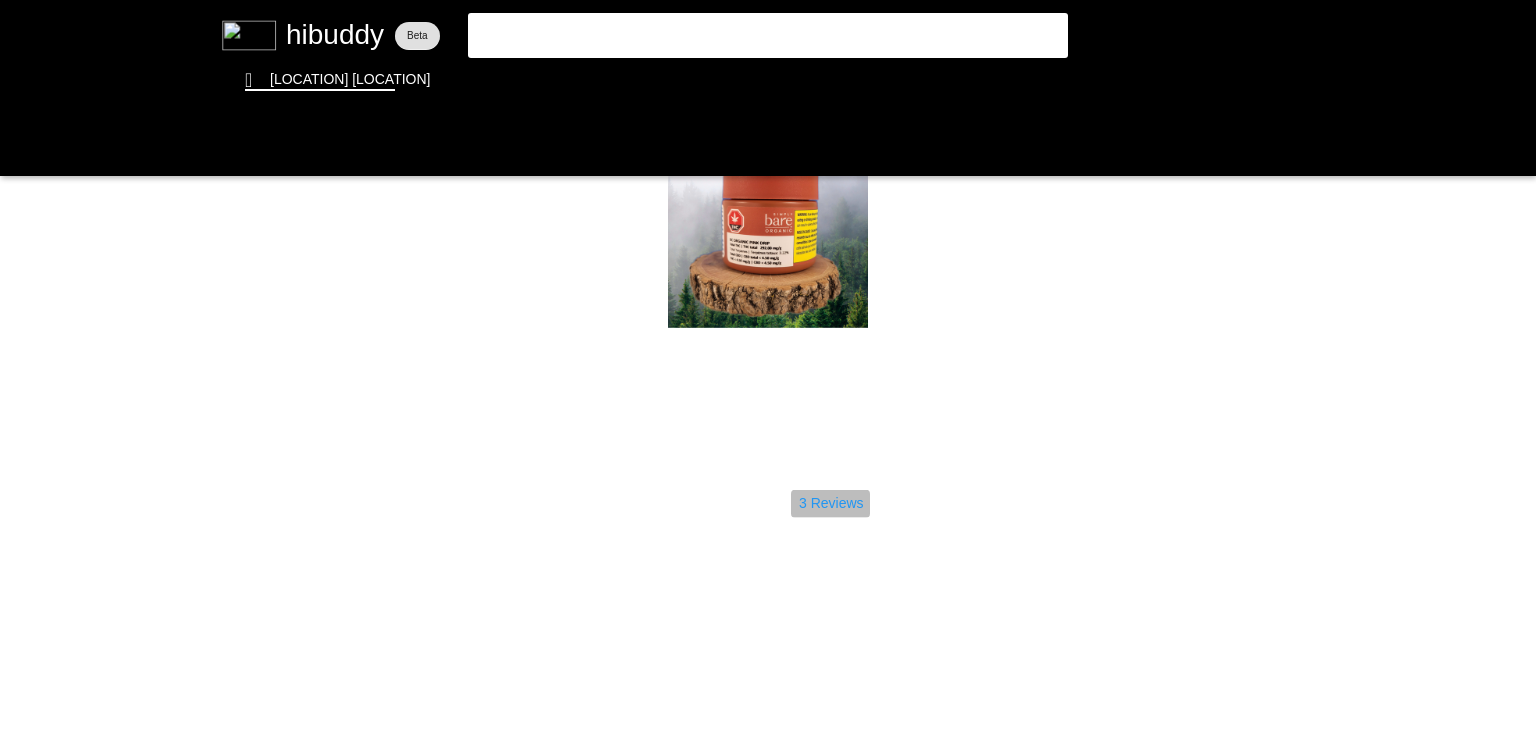 click at bounding box center [768, 369] 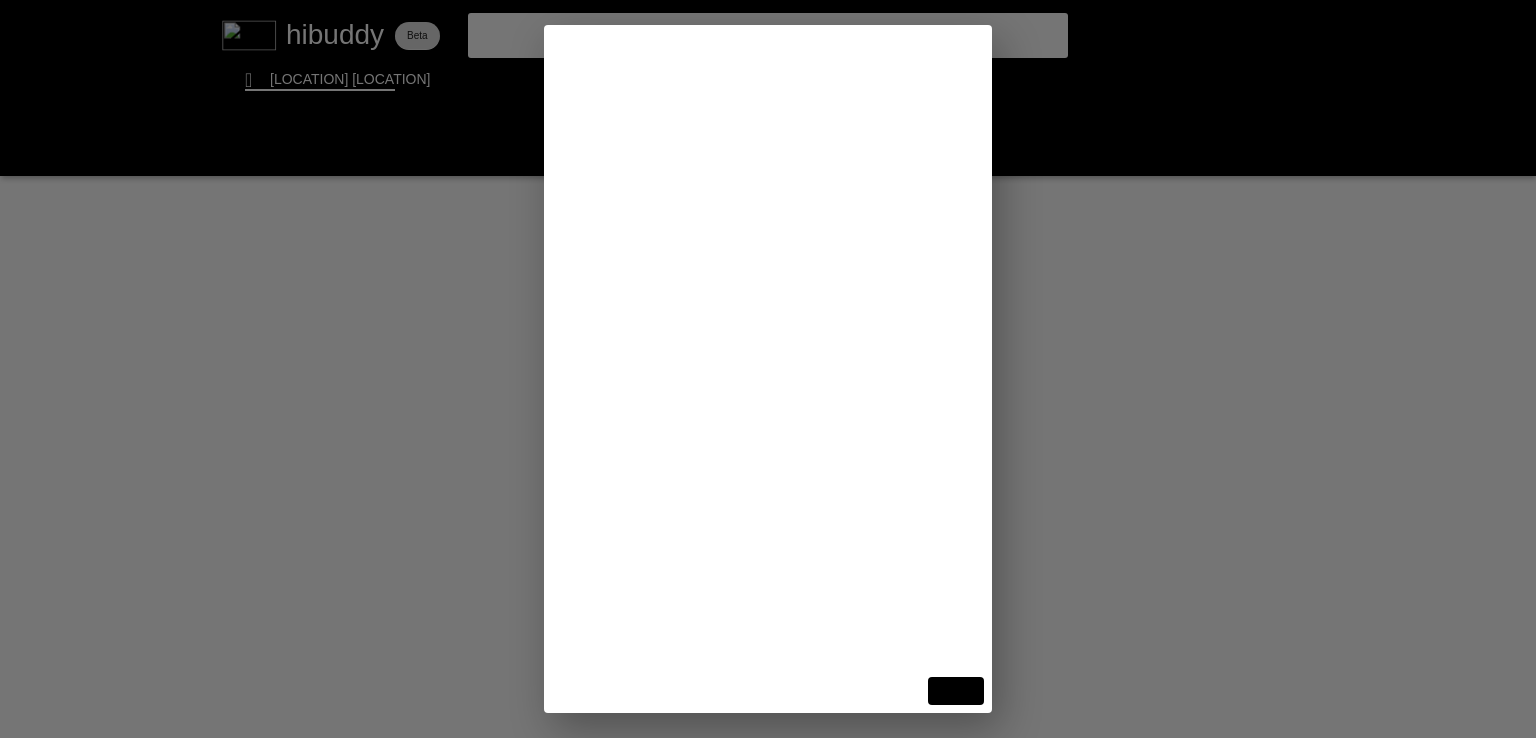 click at bounding box center (768, 369) 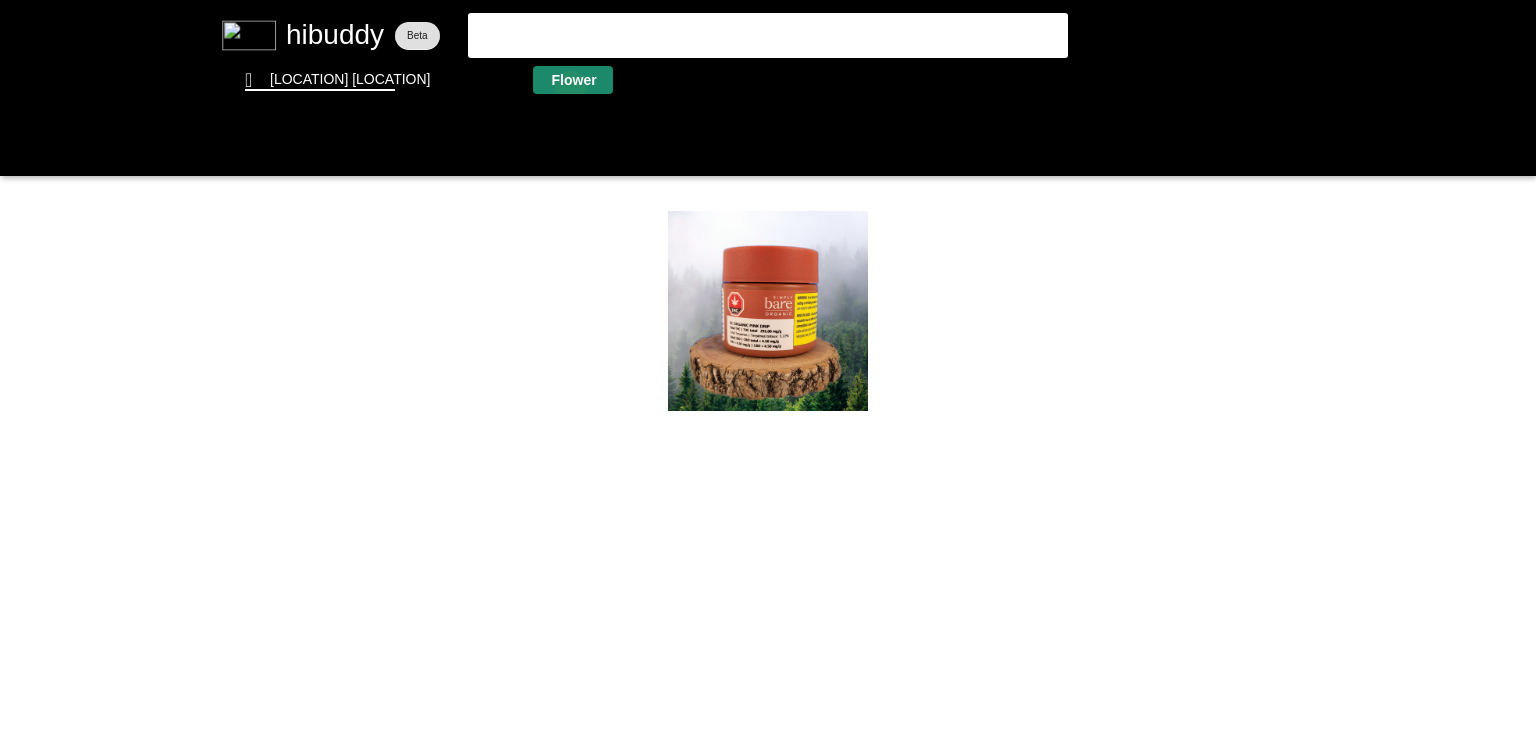 click at bounding box center [768, 369] 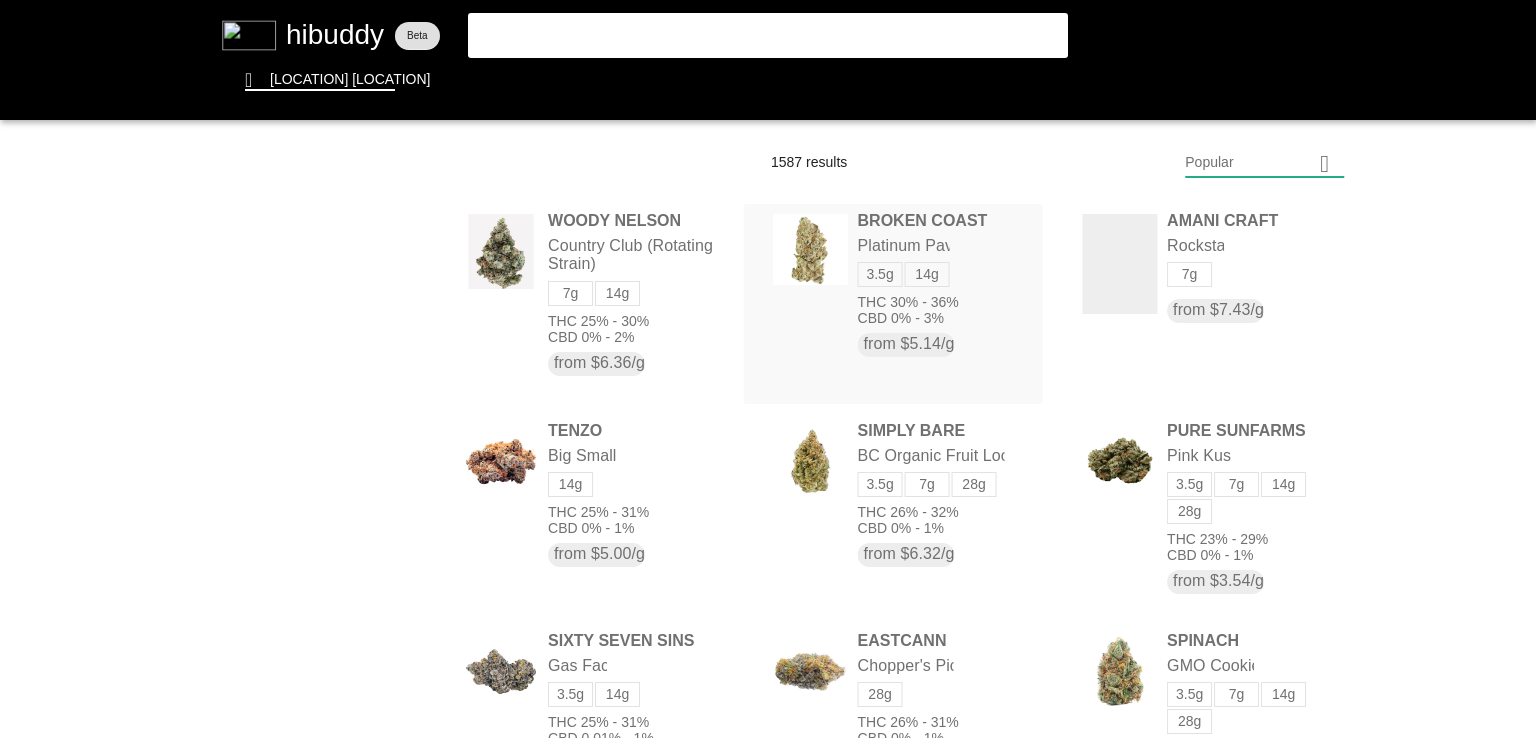 click at bounding box center (768, 369) 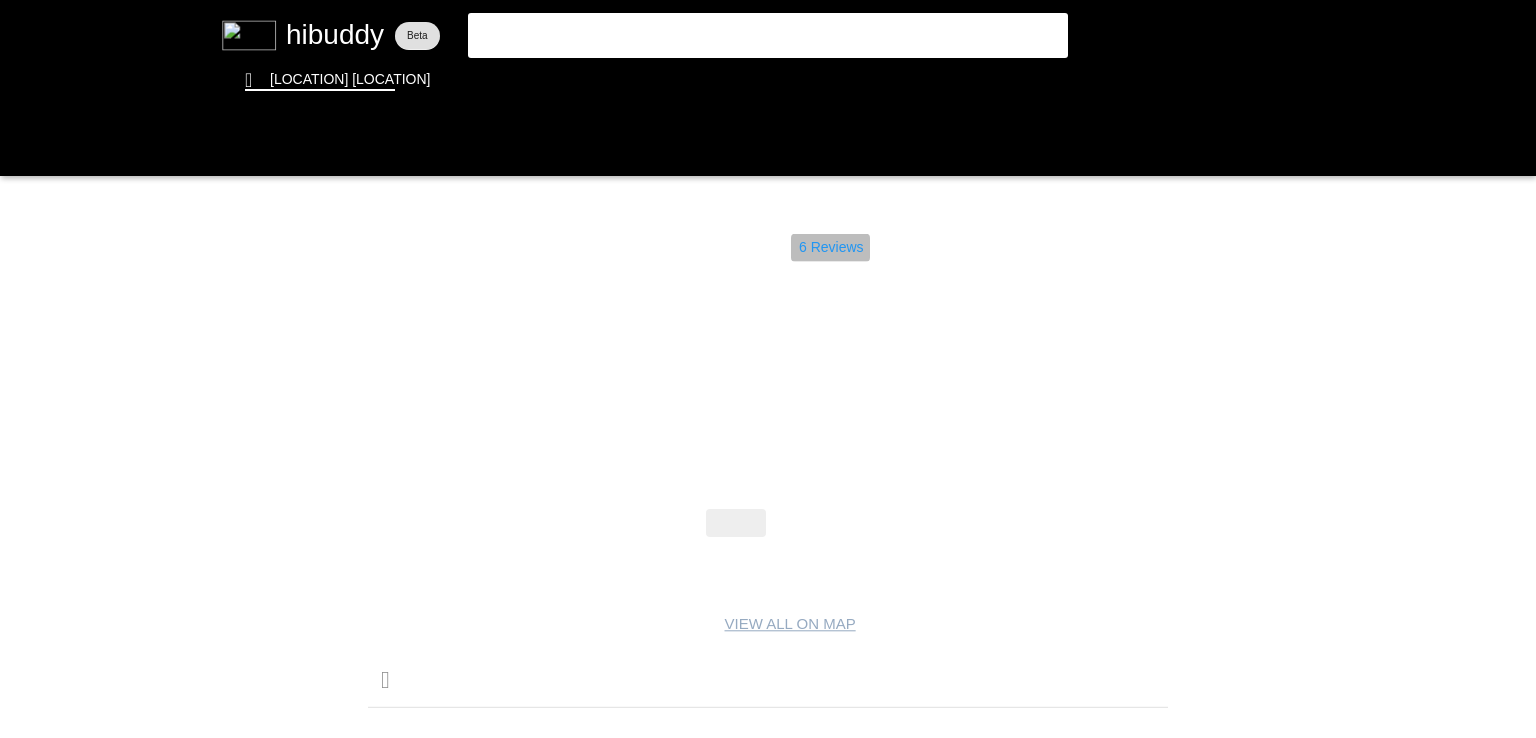 click at bounding box center [768, 369] 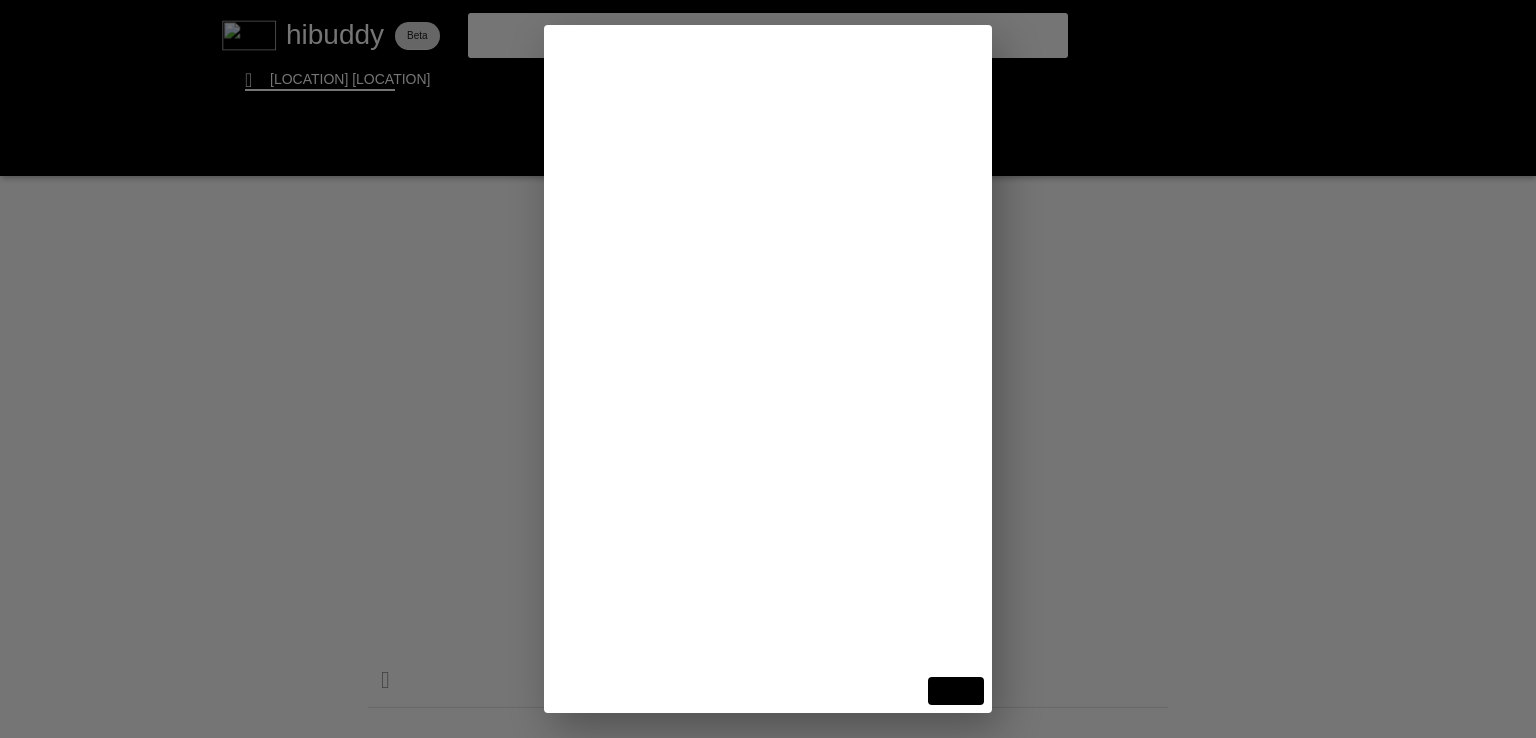 click at bounding box center (768, 369) 